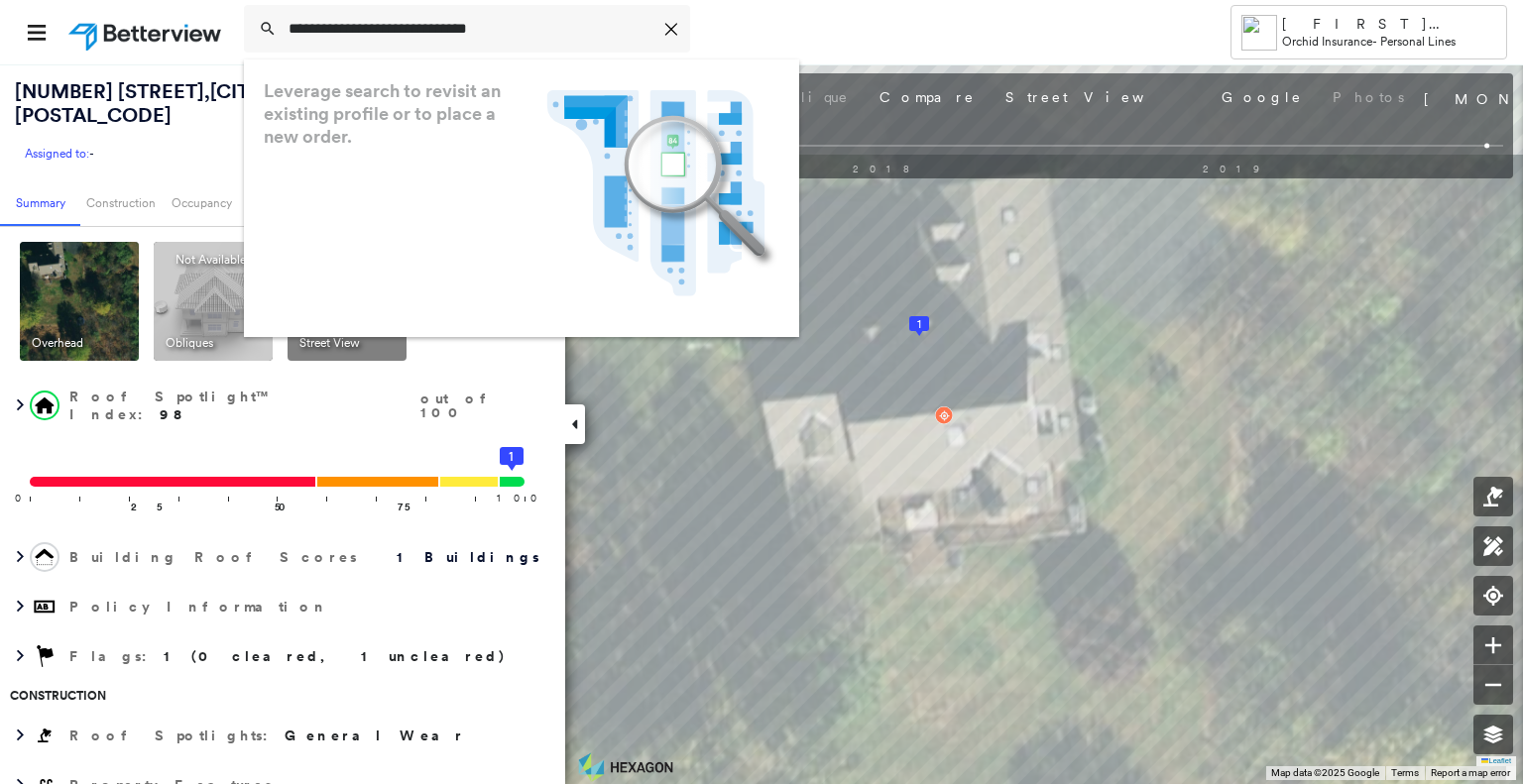 scroll, scrollTop: 0, scrollLeft: 0, axis: both 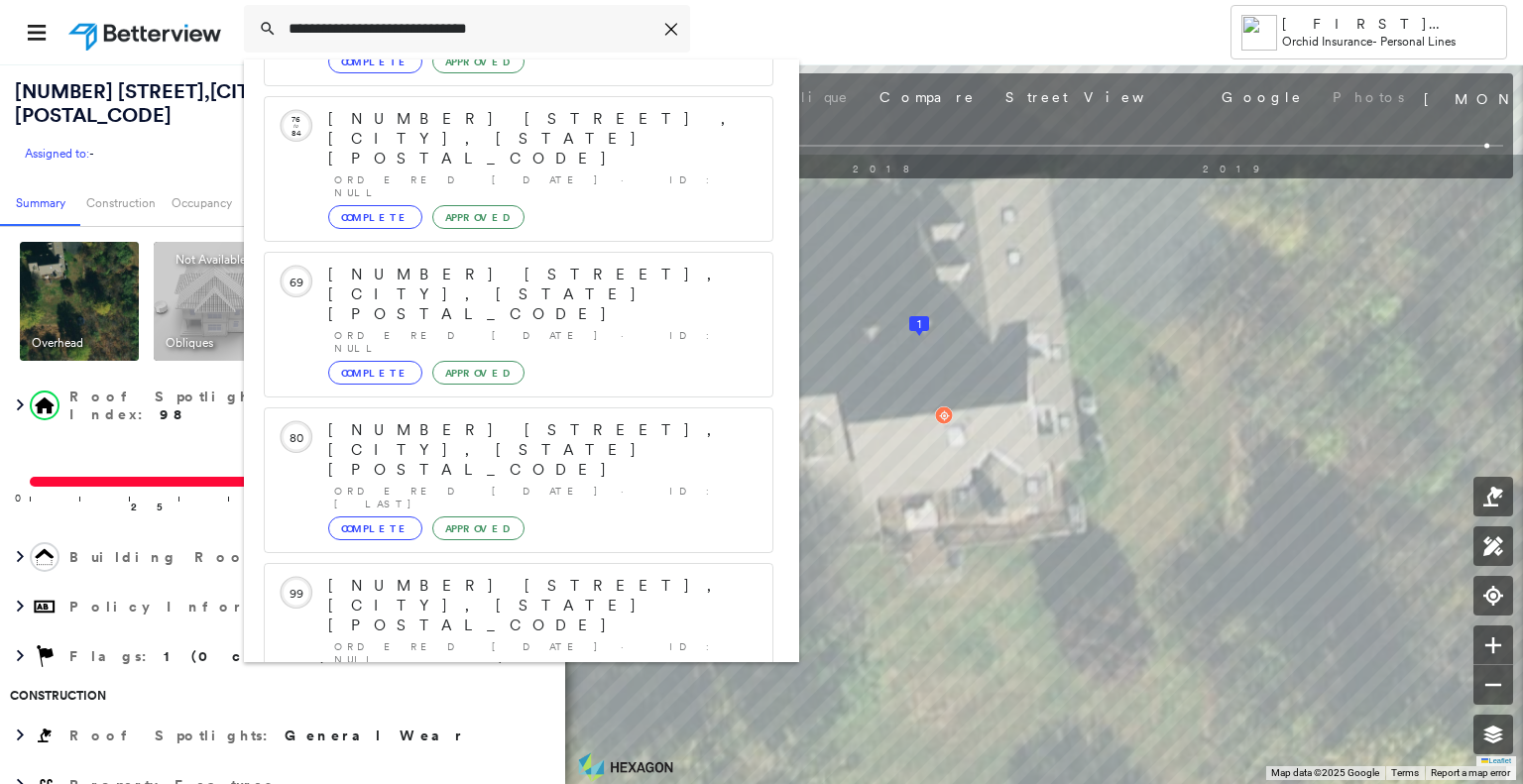 type on "**********" 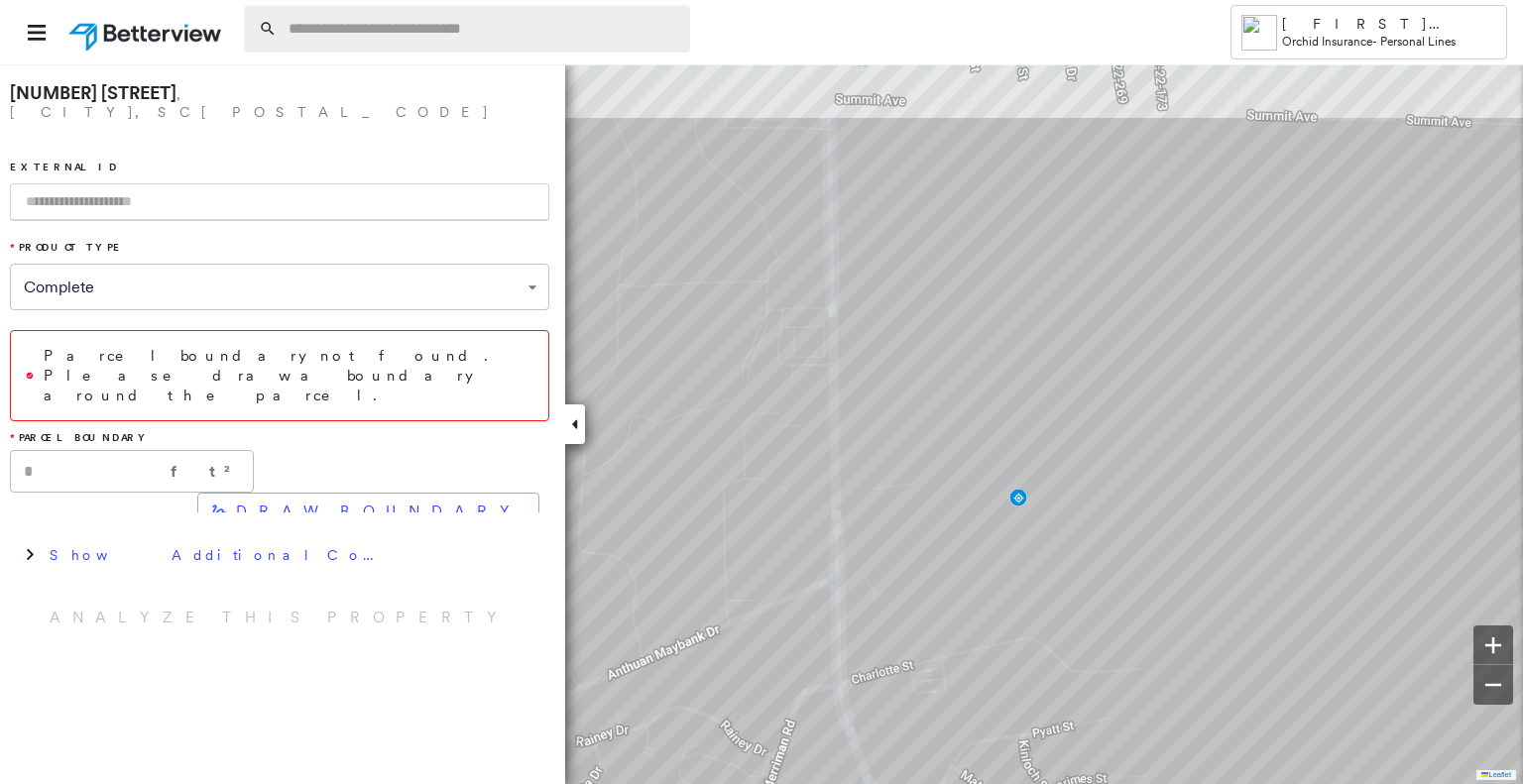 click at bounding box center (483, 29) 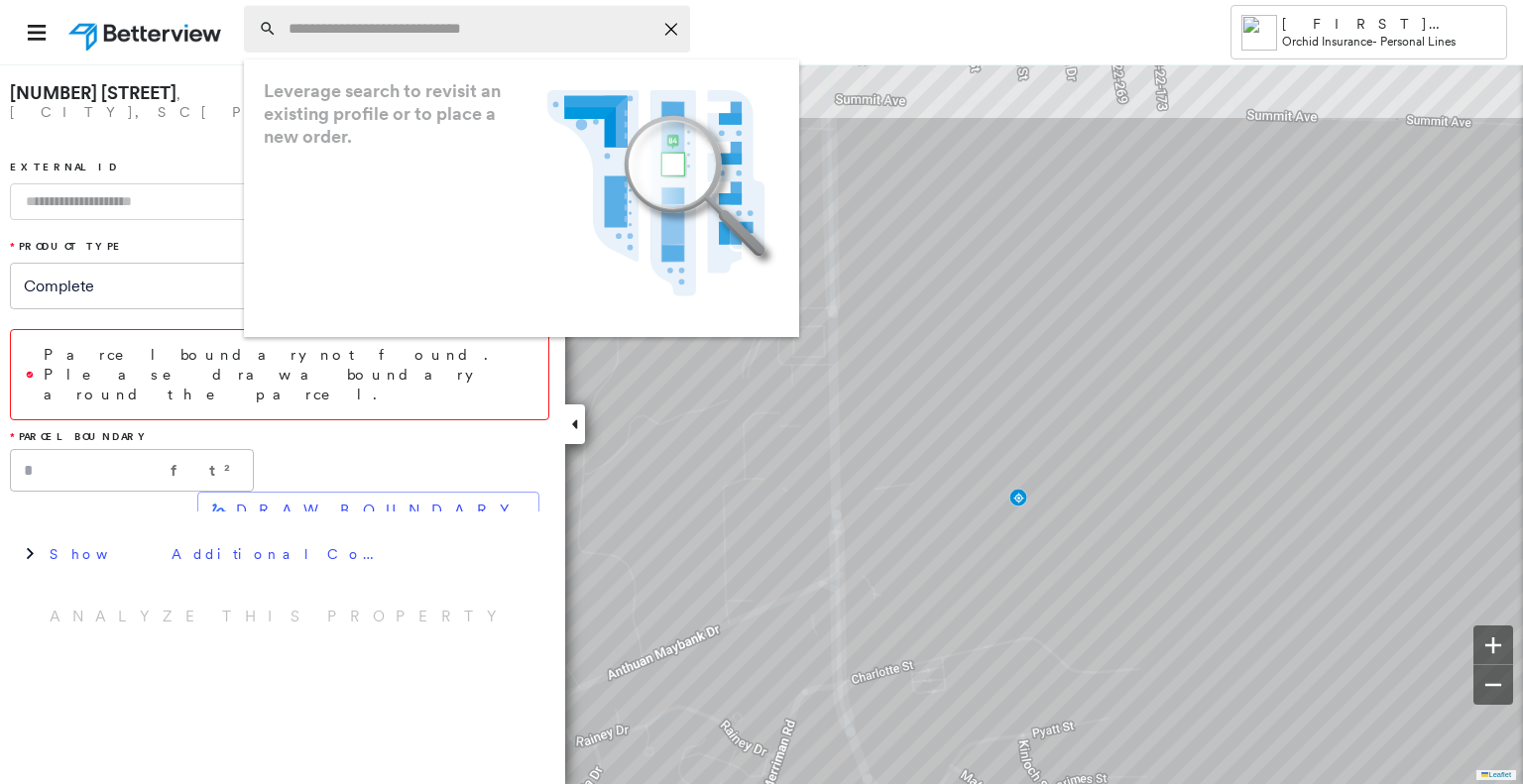 paste on "**********" 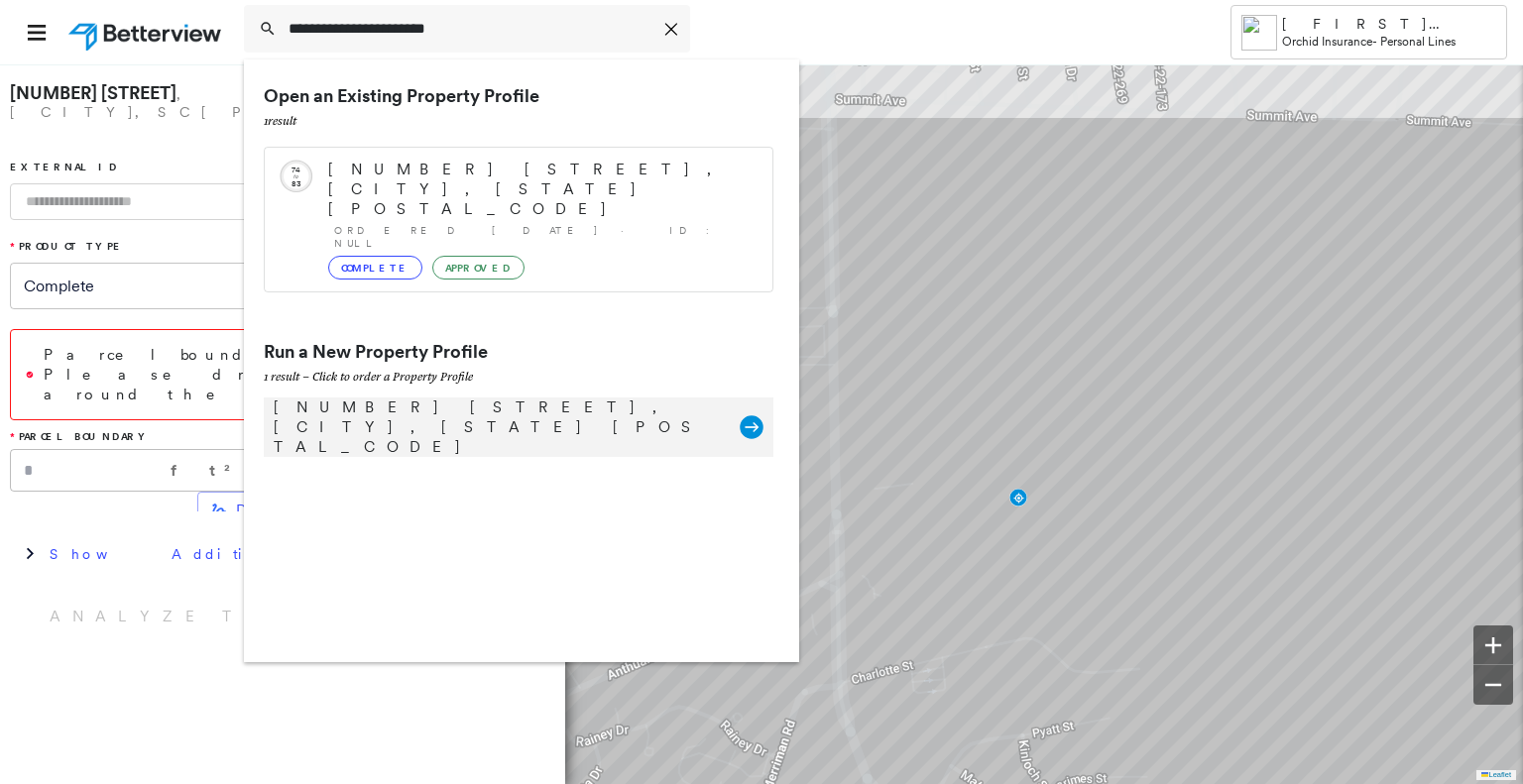 type on "**********" 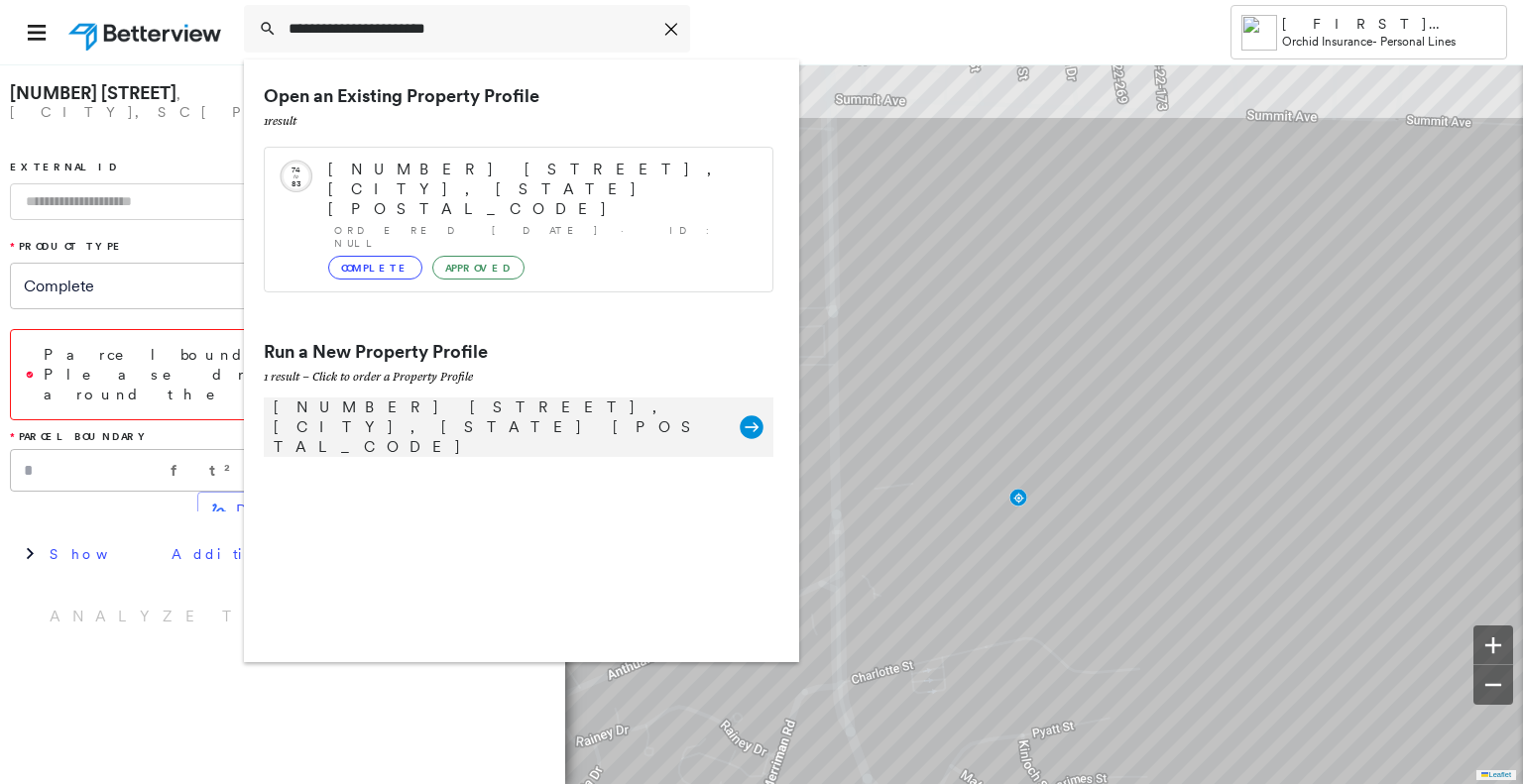 click on "[NUMBER] [STREET], [CITY], [STATE] [POSTAL_CODE]" at bounding box center (497, 427) 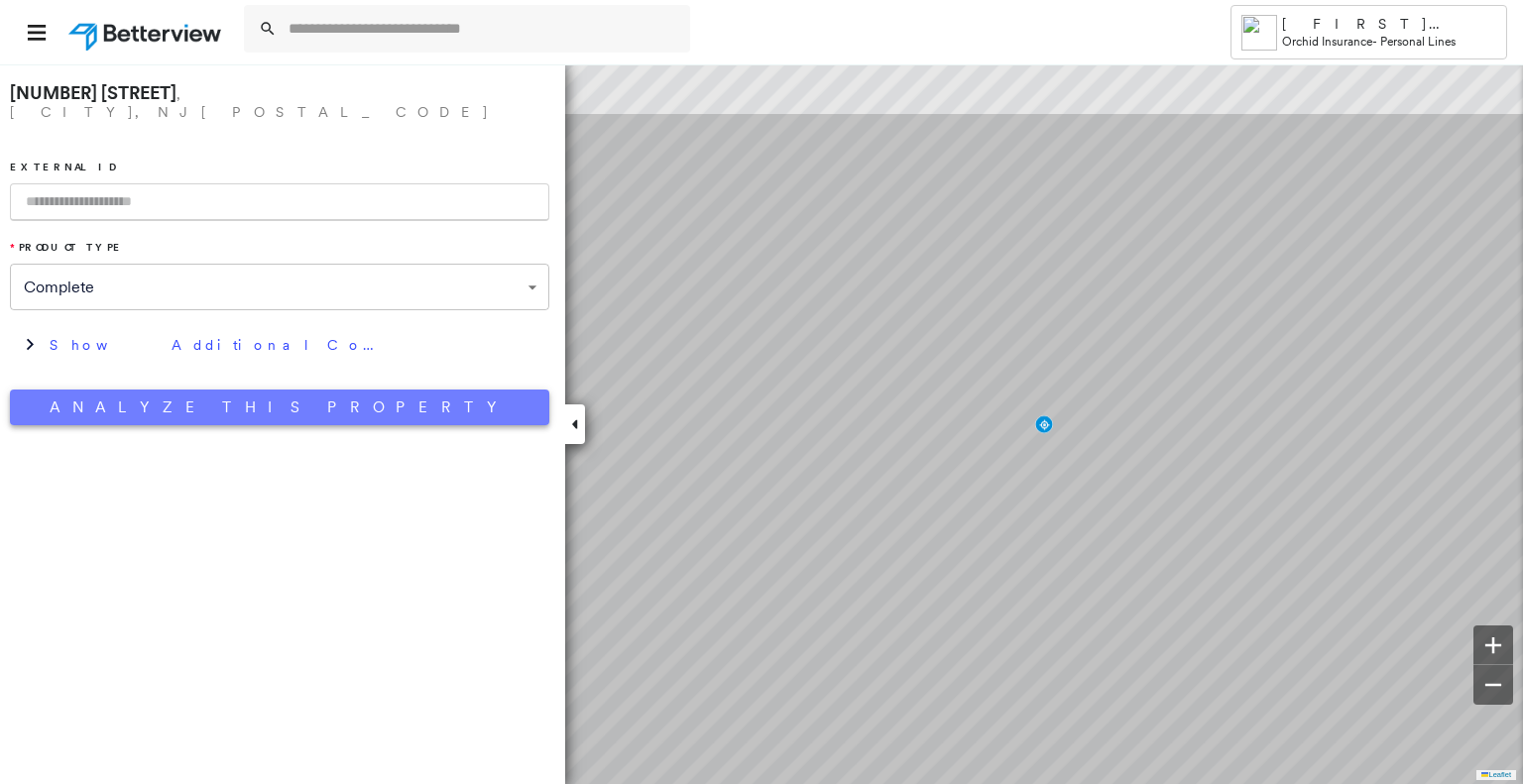 click on "Analyze This Property" at bounding box center [280, 407] 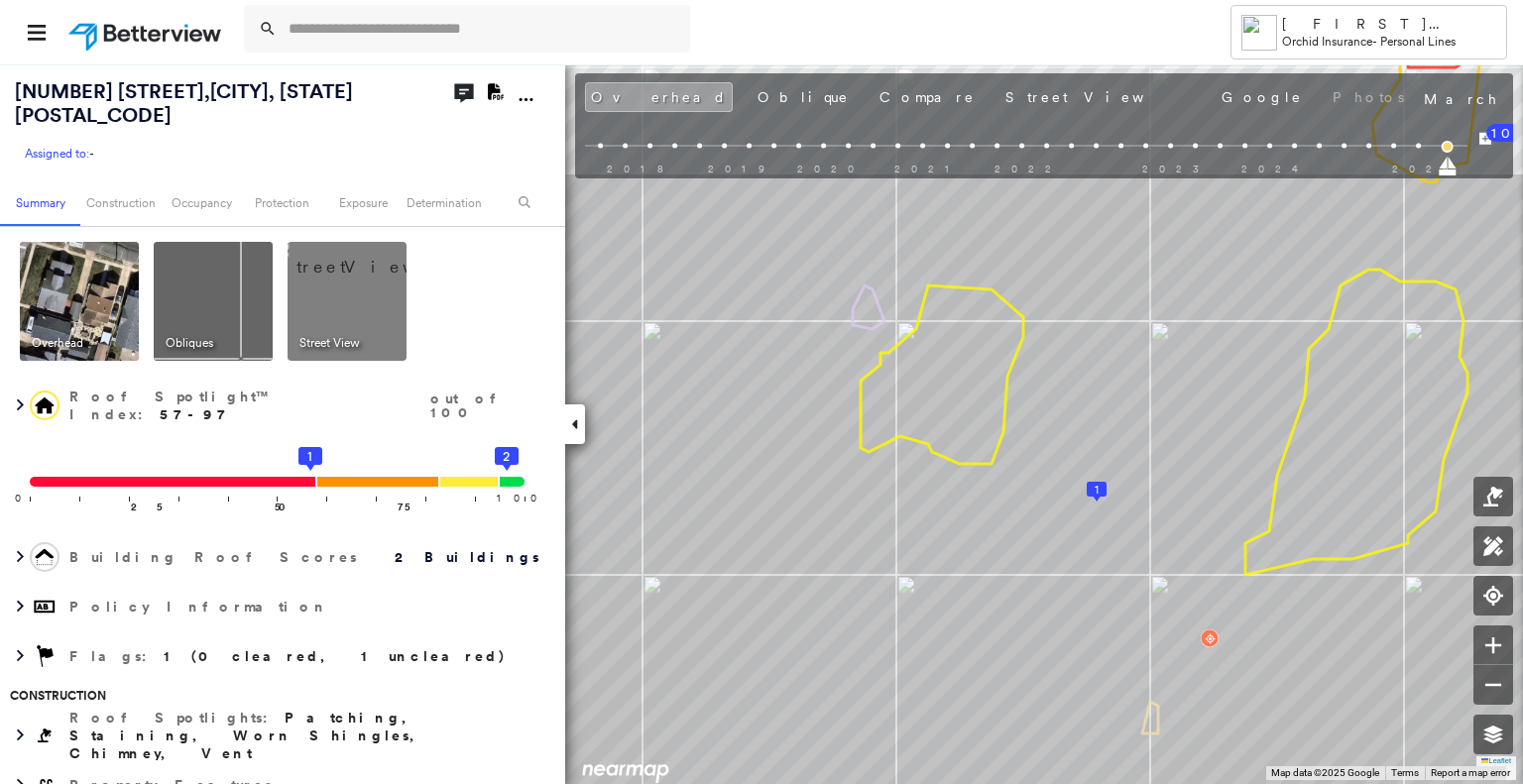 click on "[NUMBER] [STREET] , [CITY], [STATE] [POSTAL_CODE] Assigned to:  - Assigned to:  - Assigned to:  - Open Comments Download PDF Report Summary Construction Occupancy Protection Exposure Determination Looking for roof spotlights? Analyze this date Overhead Obliques Street View Roof Spotlight™ Index 0 100 25 50 75 1 2 Building Roof Scores 0 Buildings Policy Information Flags :  1 (0 cleared, 1 uncleared) Construction Occupancy Place Detail Protection Exposure FEMA Risk Index Flood Regional Hazard: 3   out of  5 Additional Perils Determination Flags :  1 (0 cleared, 1 uncleared) Uncleared Flags (1) Cleared Flags  (0) Low Low Priority Flagged [DATE] Clear Action Taken New Entry History Quote/New Business Terms & Conditions Added ACV Endorsement Added Cosmetic Endorsement Inspection/Loss Control Report Information Added to Inspection Survey Onsite Inspection Ordered Determined No Inspection Needed General Used Report to Further Agent/Insured Discussion Reject/Decline - New Business Allowed to Proceed / Policy Bound Save Renewal" at bounding box center [762, 423] 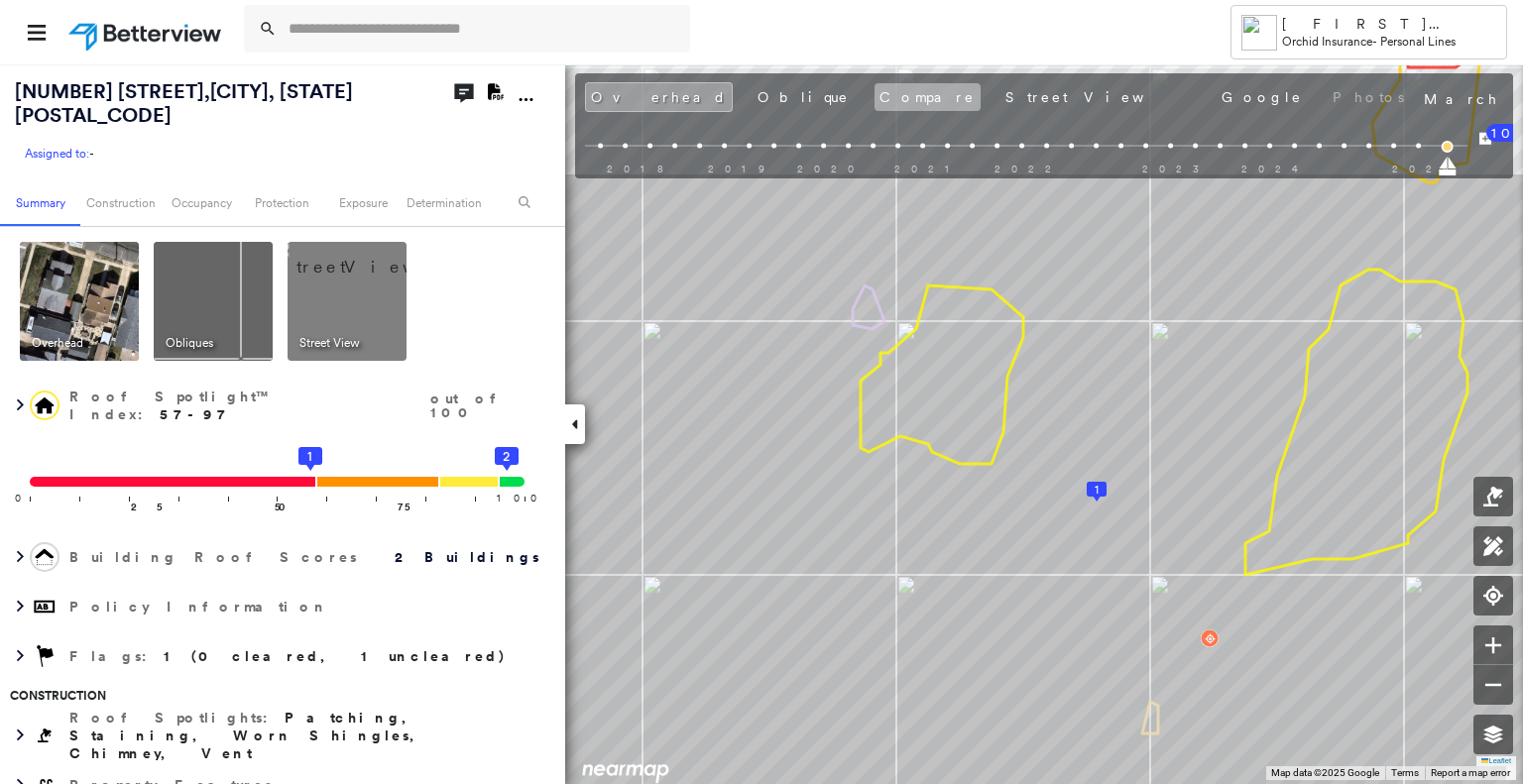 click on "Compare" at bounding box center [927, 97] 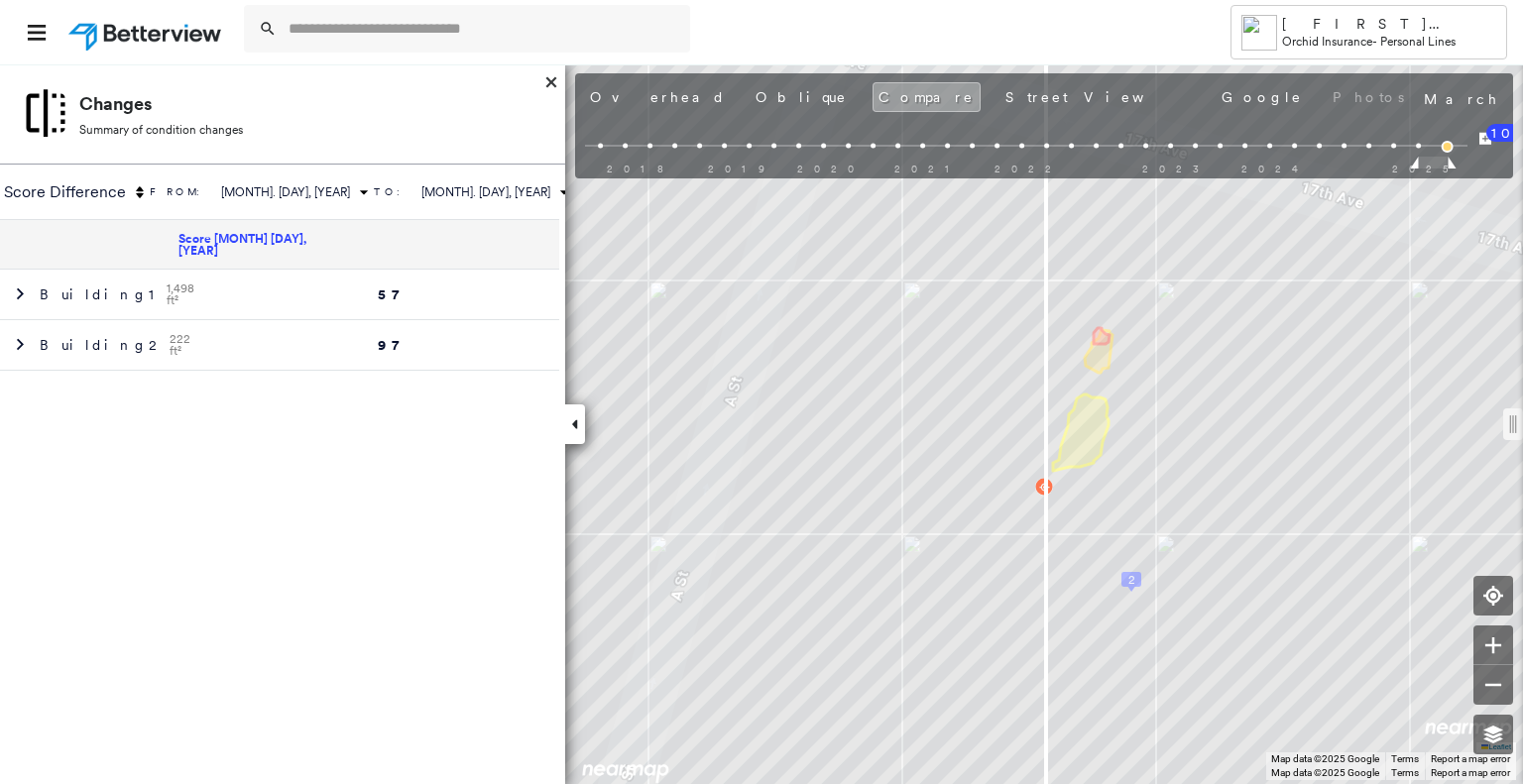 click on "[NUMBER] [STREET] , [CITY], [STATE] [POSTAL_CODE] Assigned to:  - Assigned to:  - Assigned to:  - Open Comments Download PDF Report Summary Construction Occupancy Protection Exposure Determination Looking for roof spotlights? Analyze this date Overhead Obliques Street View Roof Spotlight™ Index 0 100 25 50 75 1 2 Building Roof Scores 0 Buildings Policy Information Flags :  1 (0 cleared, 1 uncleared) Construction Occupancy Place Detail Protection Exposure FEMA Risk Index Flood Regional Hazard: 3   out of  5 Additional Perils Determination Flags :  1 (0 cleared, 1 uncleared) Uncleared Flags (1) Cleared Flags  (0) Low Low Priority Flagged [DATE] Clear Action Taken New Entry History Quote/New Business Terms & Conditions Added ACV Endorsement Added Cosmetic Endorsement Inspection/Loss Control Report Information Added to Inspection Survey Onsite Inspection Ordered Determined No Inspection Needed General Reject/Decline - New Business 10" at bounding box center (762, 423) 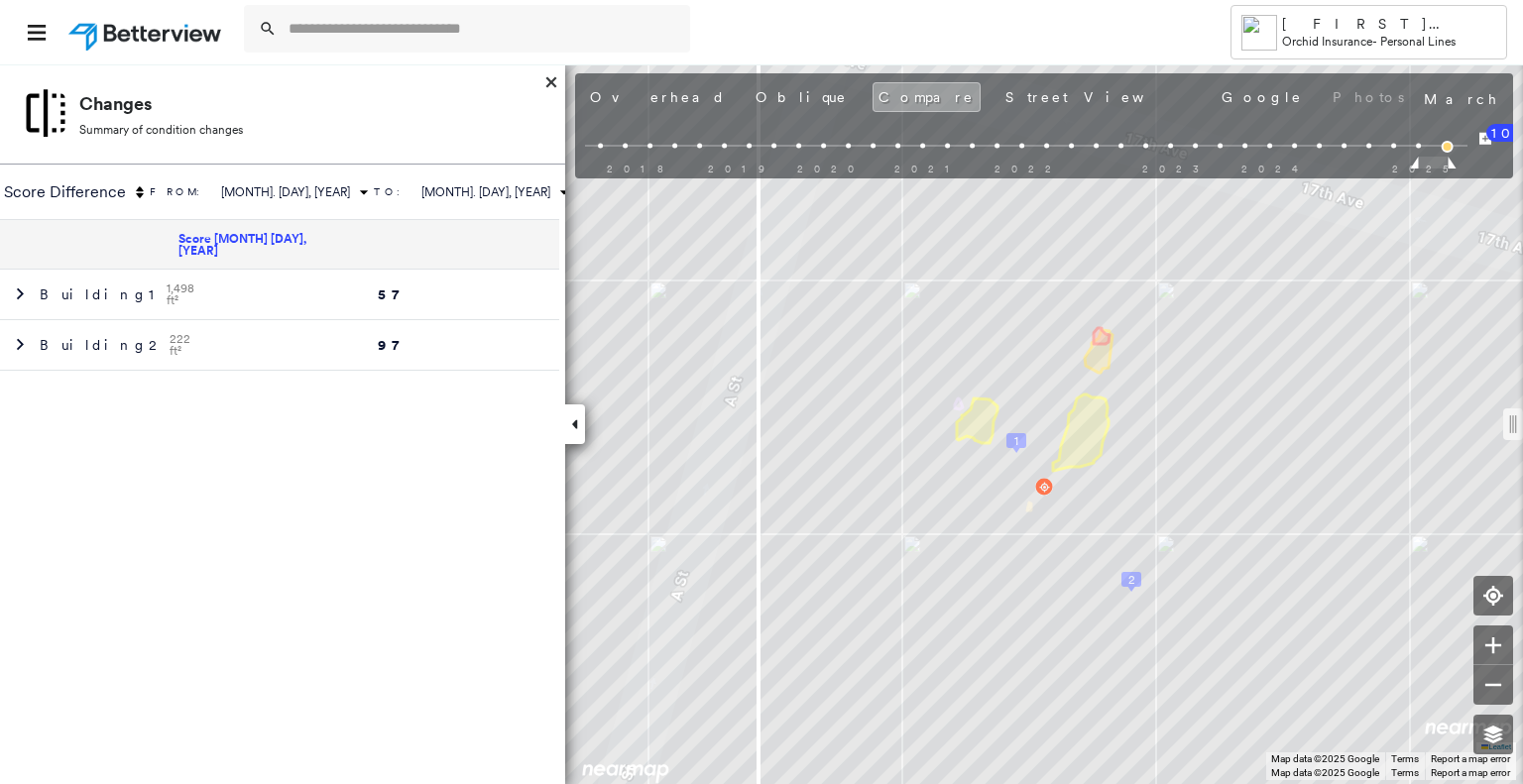 drag, startPoint x: 1047, startPoint y: 432, endPoint x: 755, endPoint y: 461, distance: 293.437 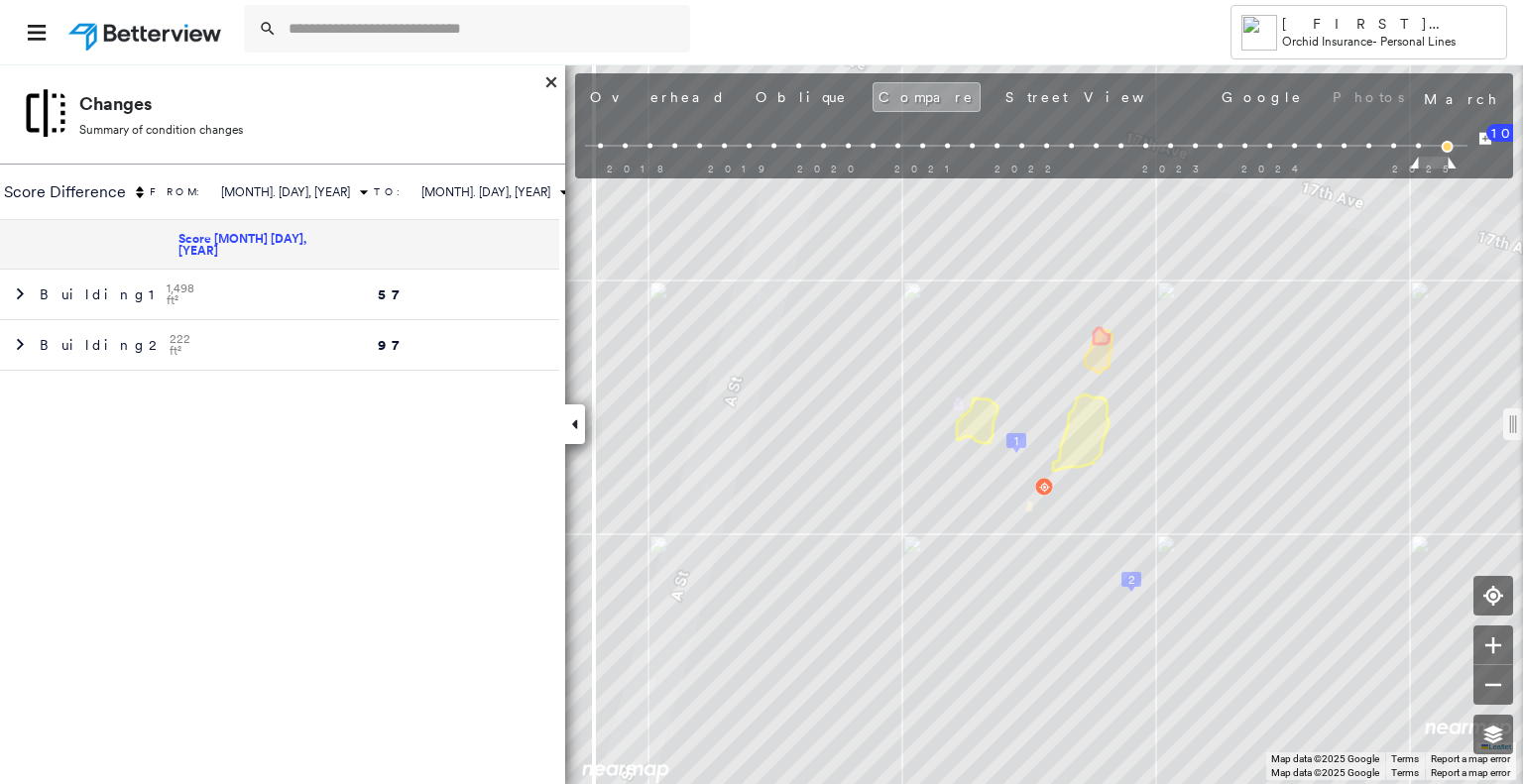 drag, startPoint x: 757, startPoint y: 423, endPoint x: 574, endPoint y: 429, distance: 183.0983 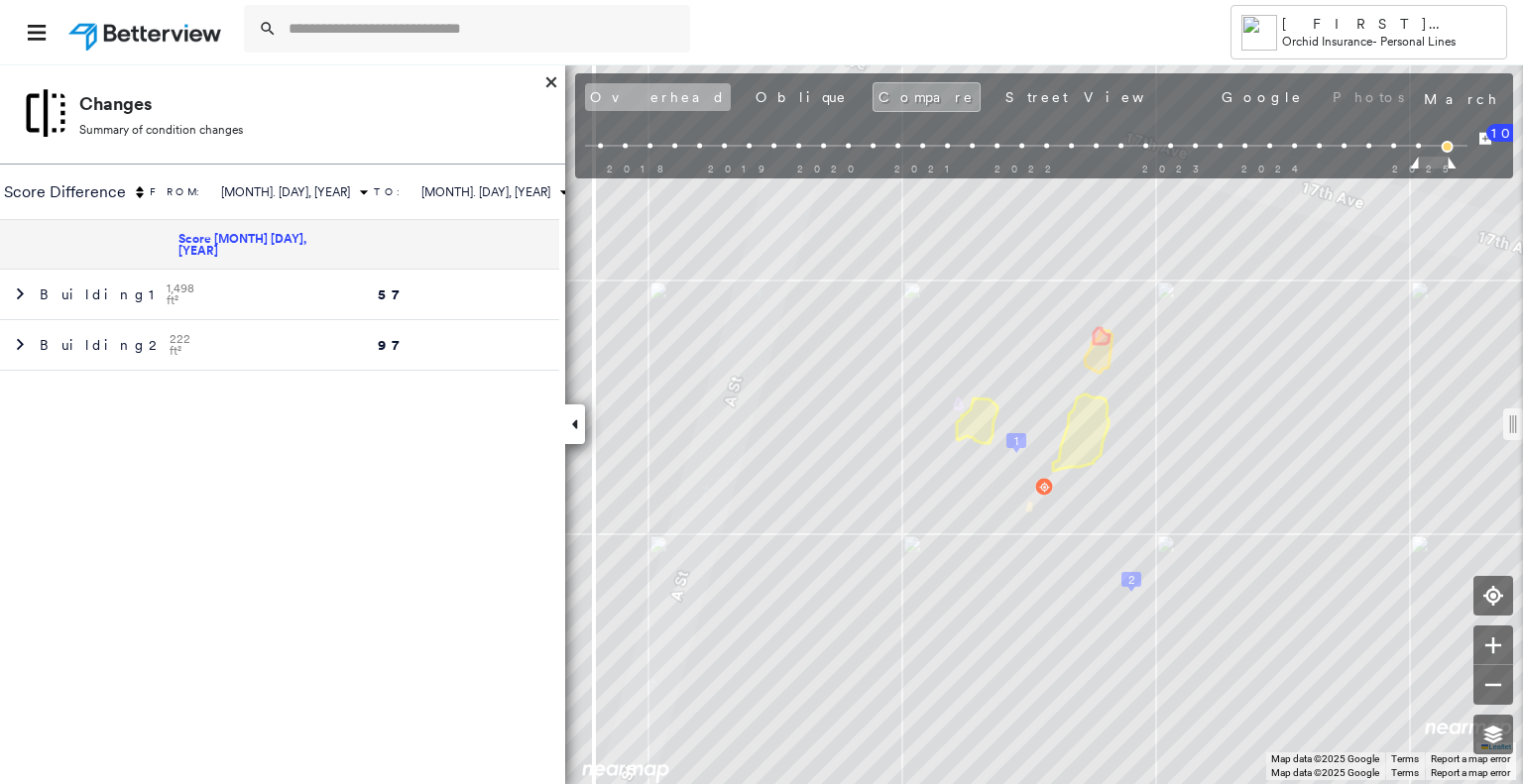 click on "Overhead Oblique Compare Street View Google Photos" at bounding box center [996, 97] 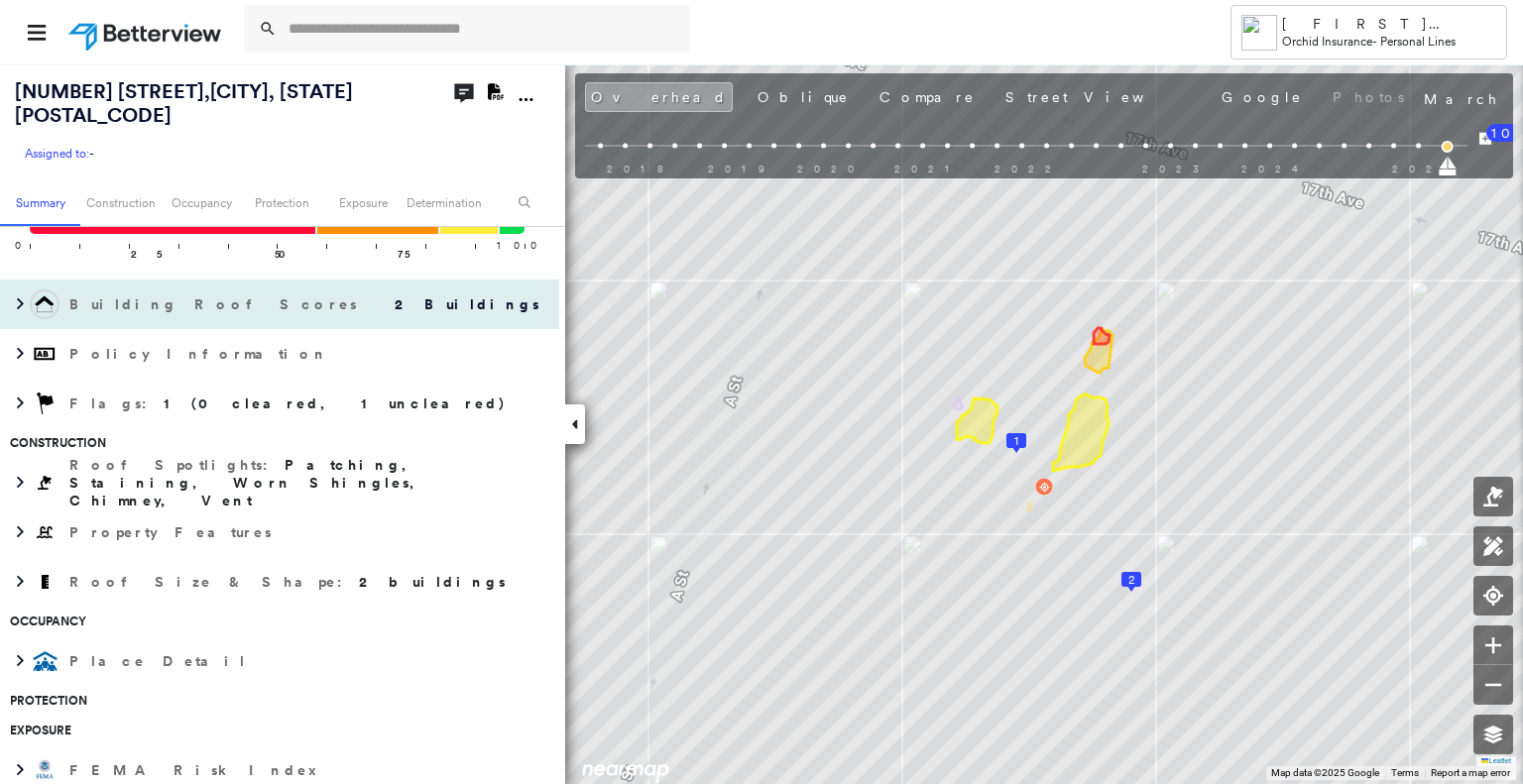 scroll, scrollTop: 297, scrollLeft: 0, axis: vertical 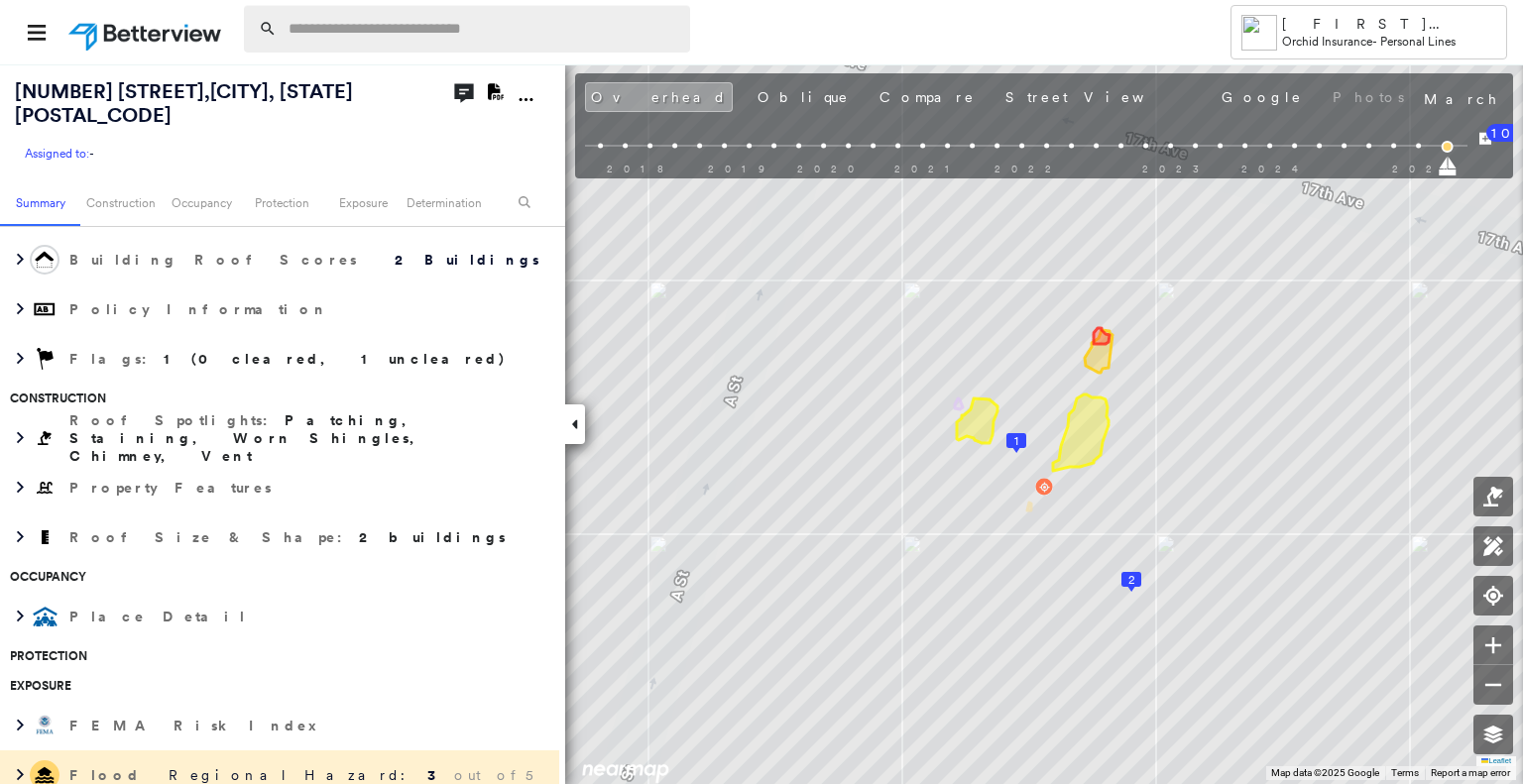 click at bounding box center (483, 29) 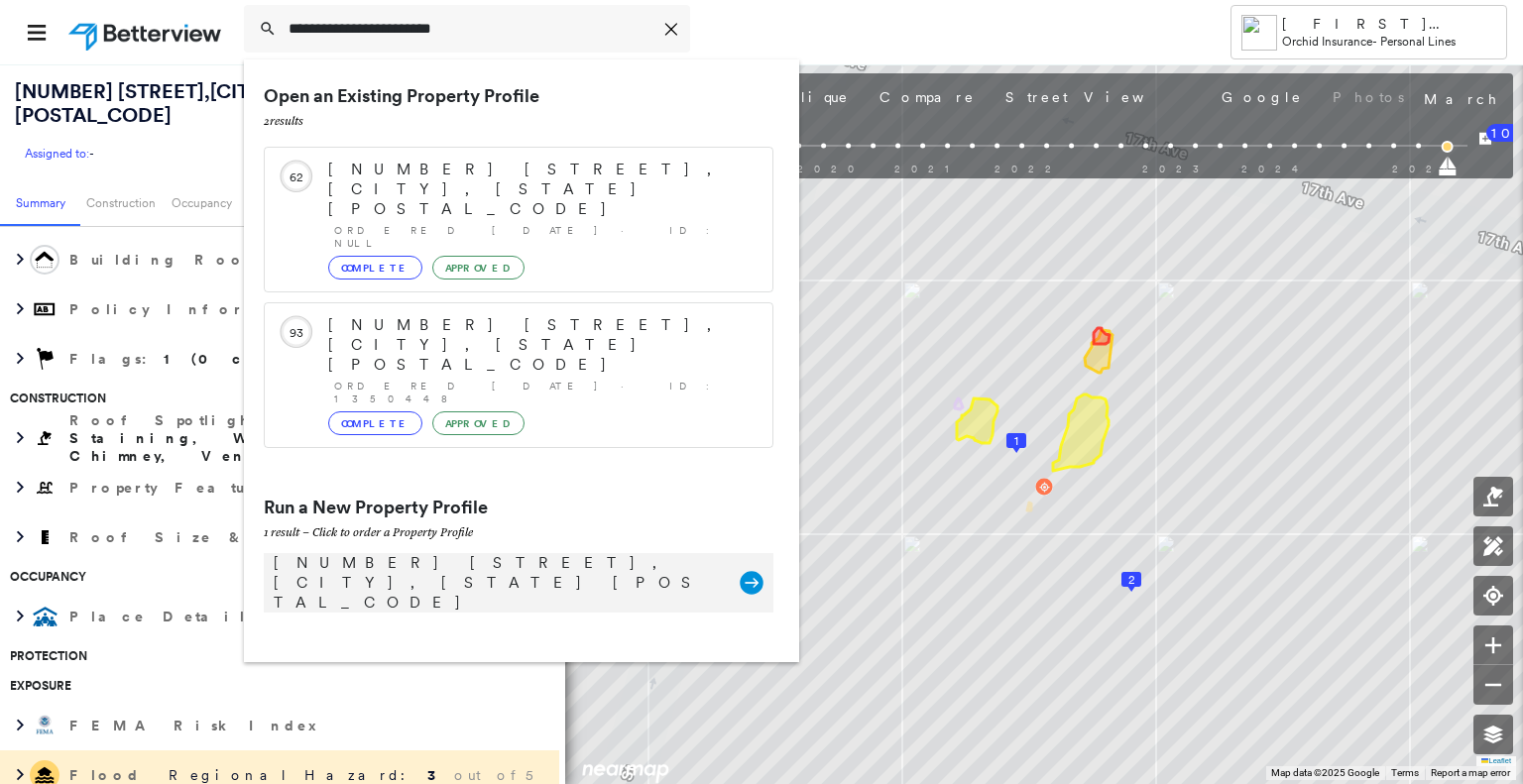 type on "**********" 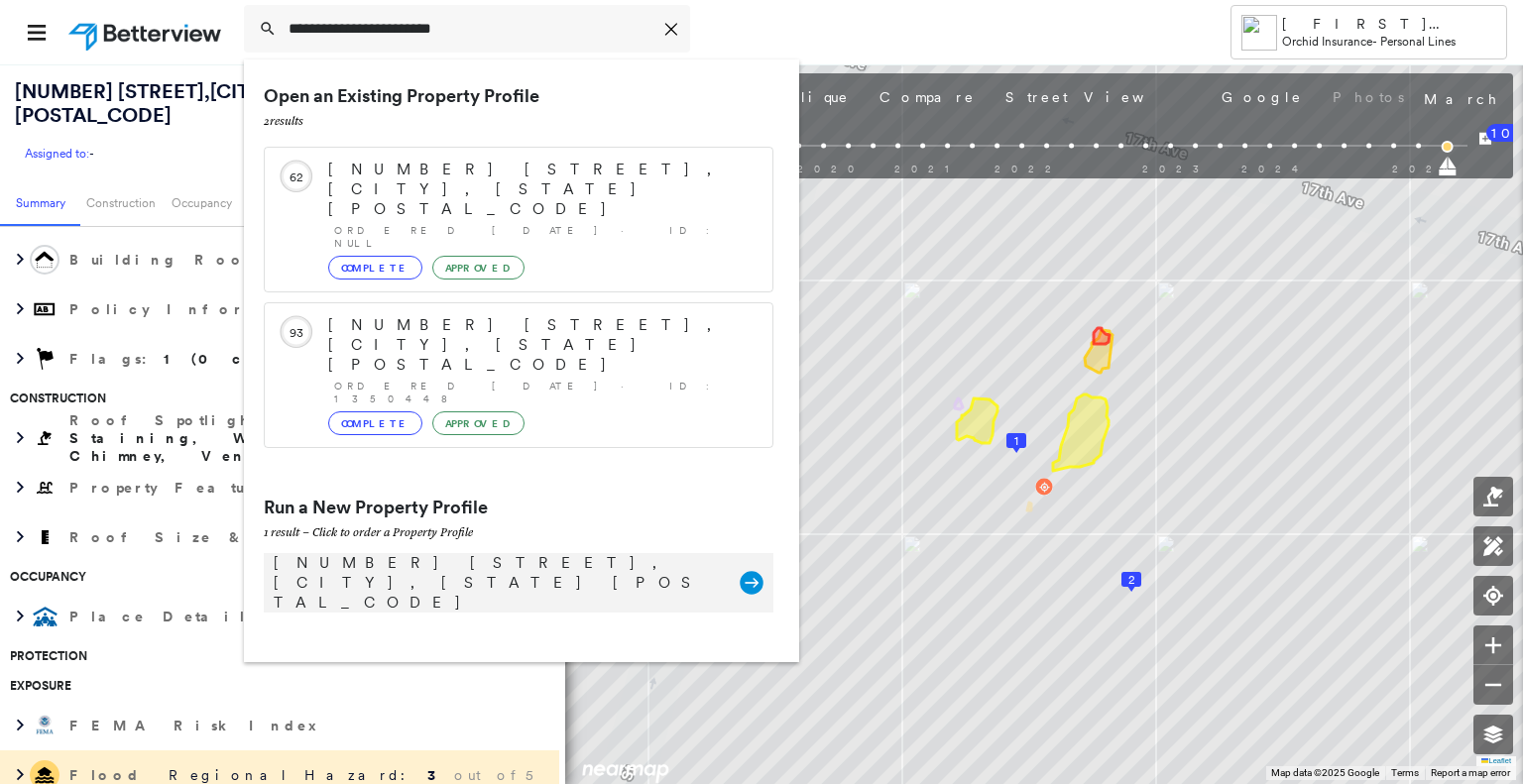 click on "[NUMBER] [STREET], [CITY], [STATE] [POSTAL_CODE]" at bounding box center [497, 583] 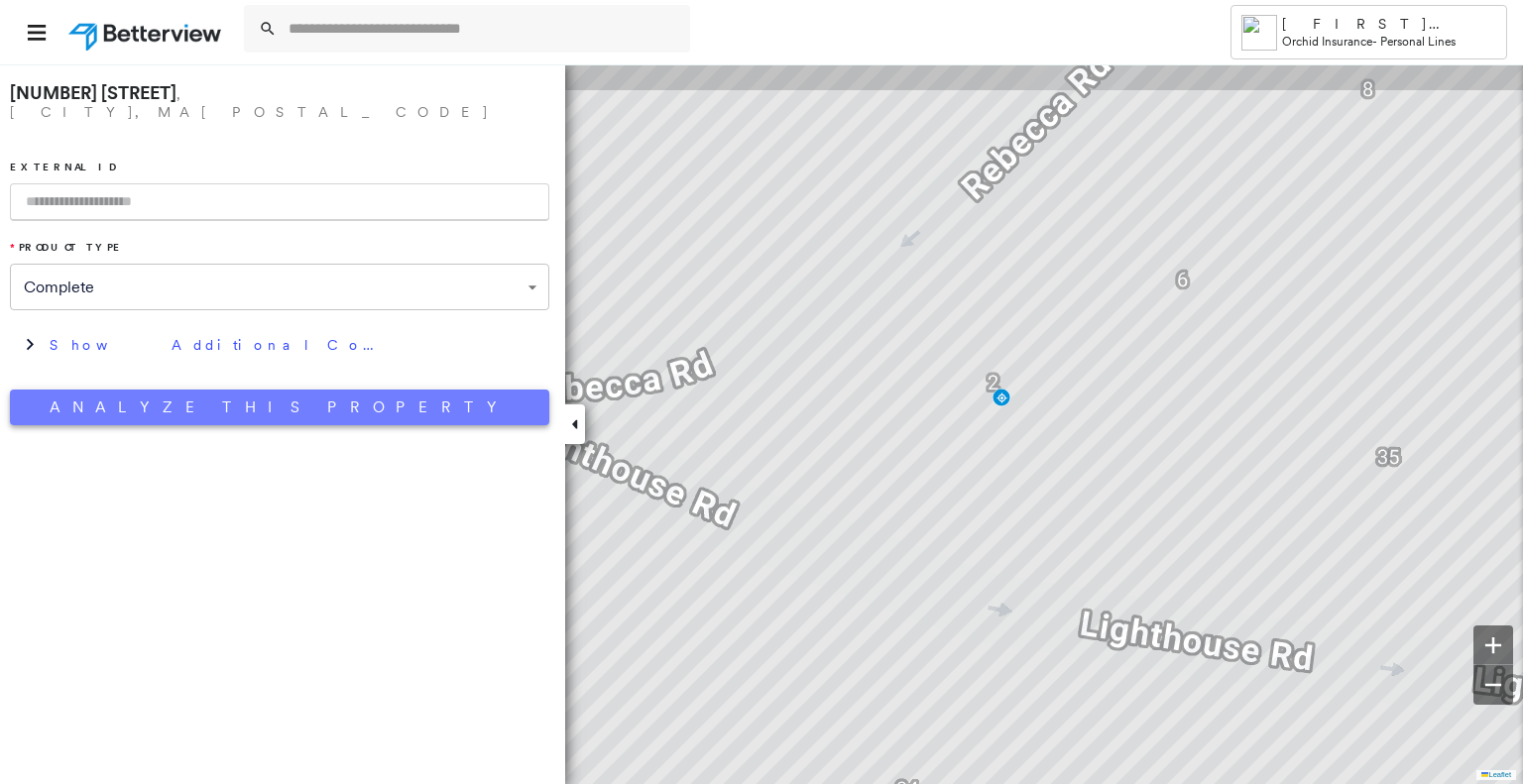 click on "Analyze This Property" at bounding box center [280, 407] 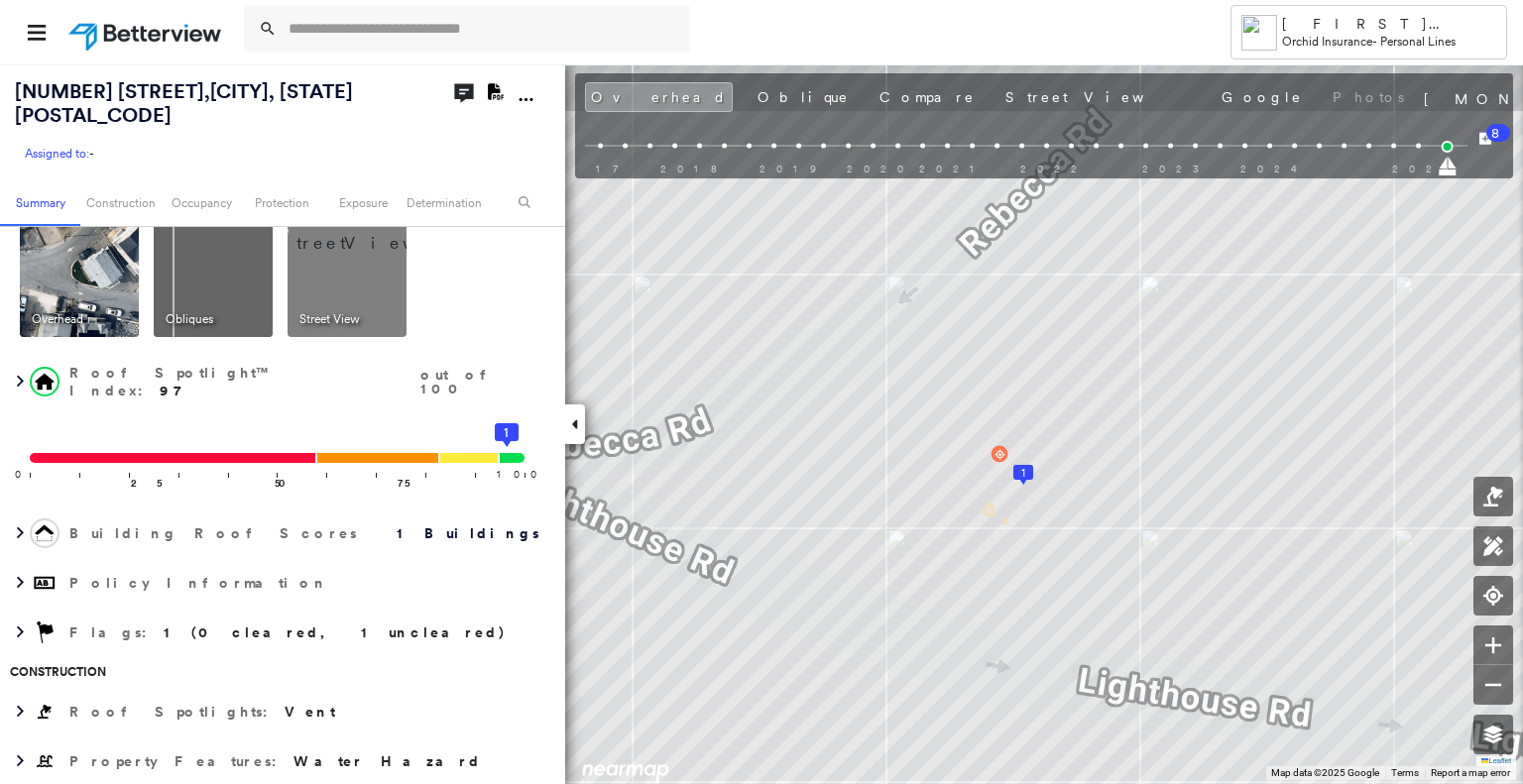 scroll, scrollTop: 0, scrollLeft: 0, axis: both 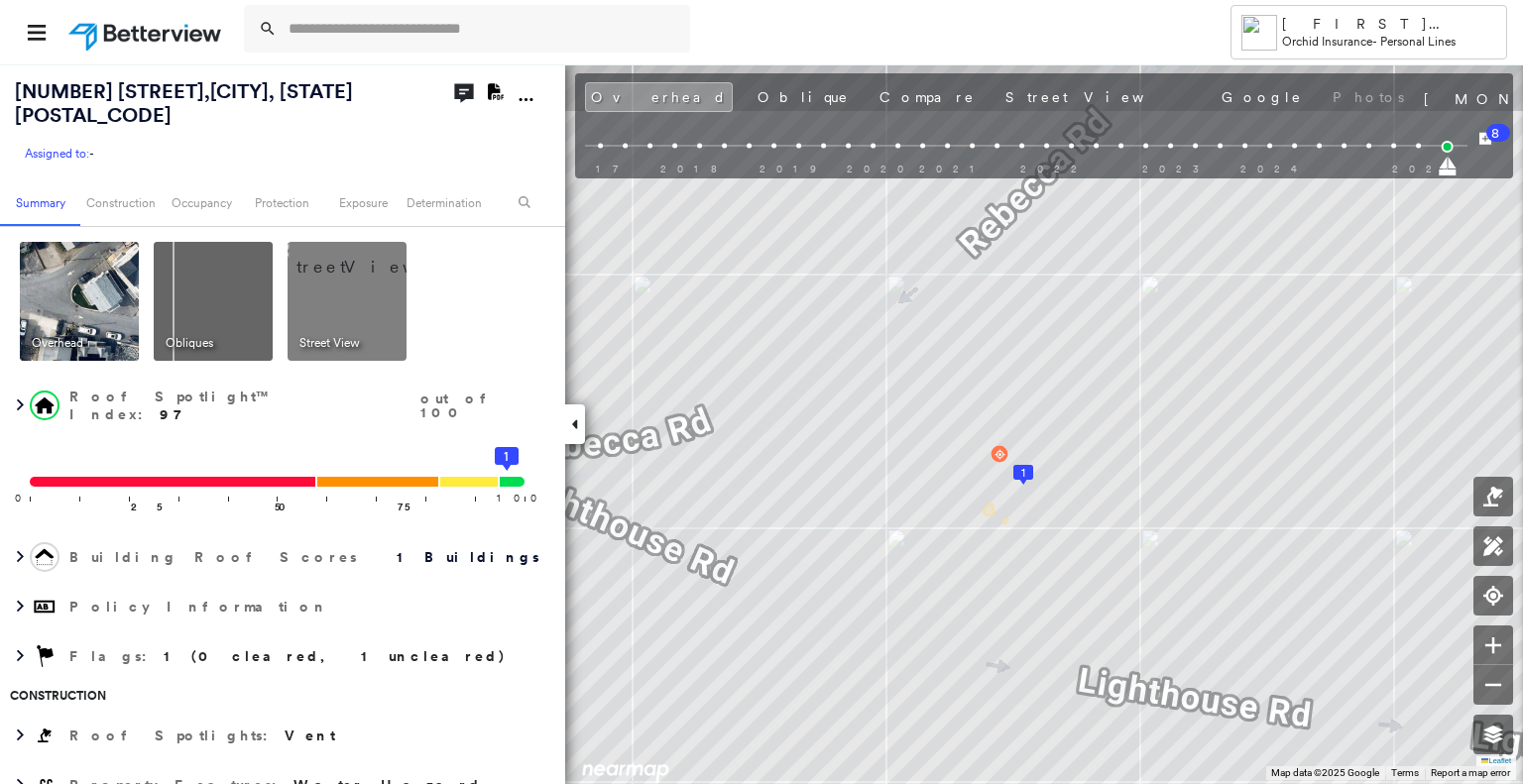 click at bounding box center [371, 257] 